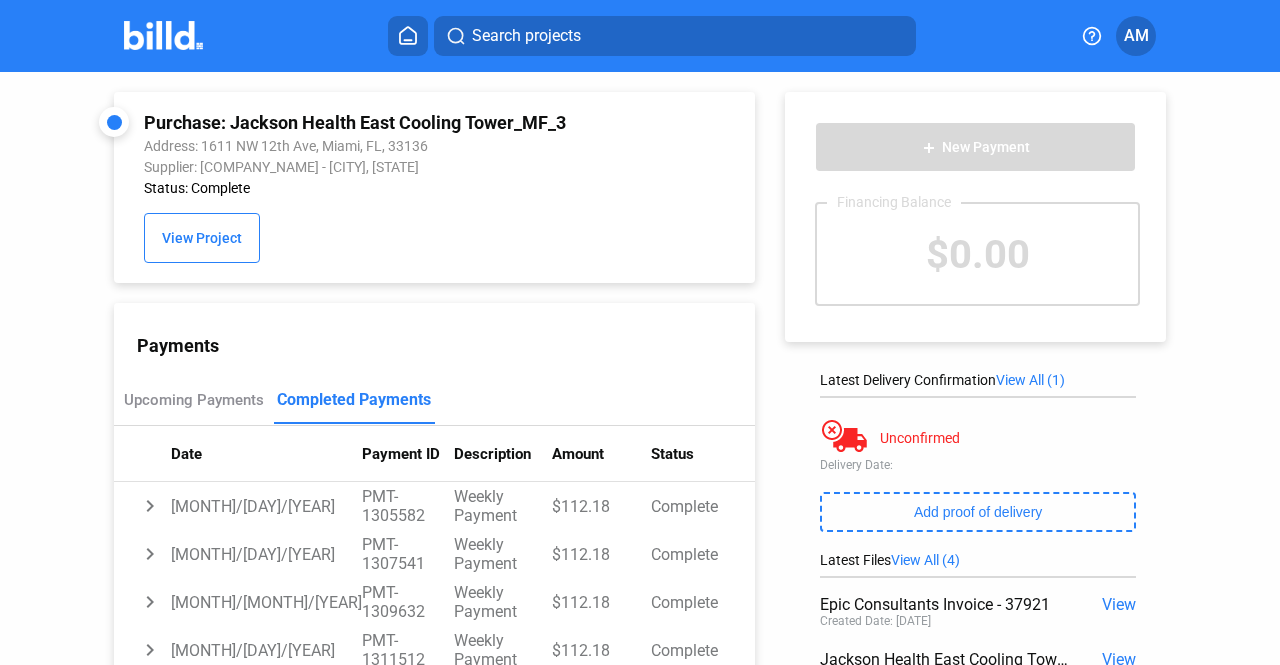 scroll, scrollTop: 0, scrollLeft: 0, axis: both 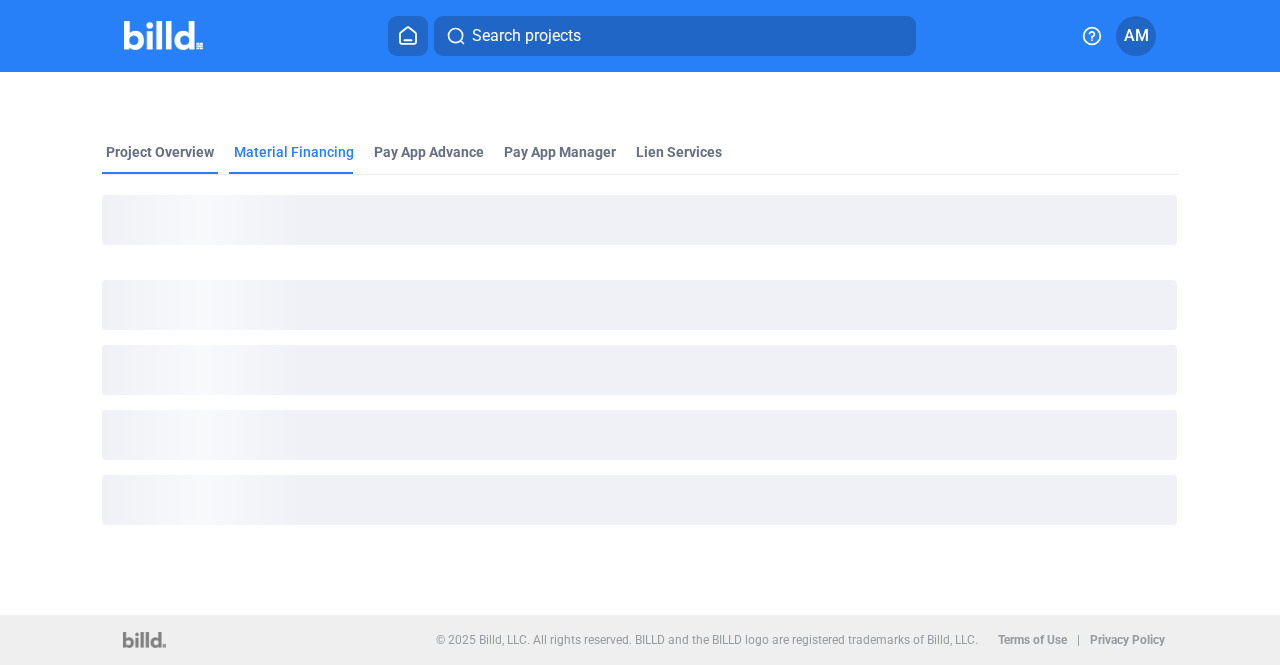 click on "Project Overview" at bounding box center [160, 152] 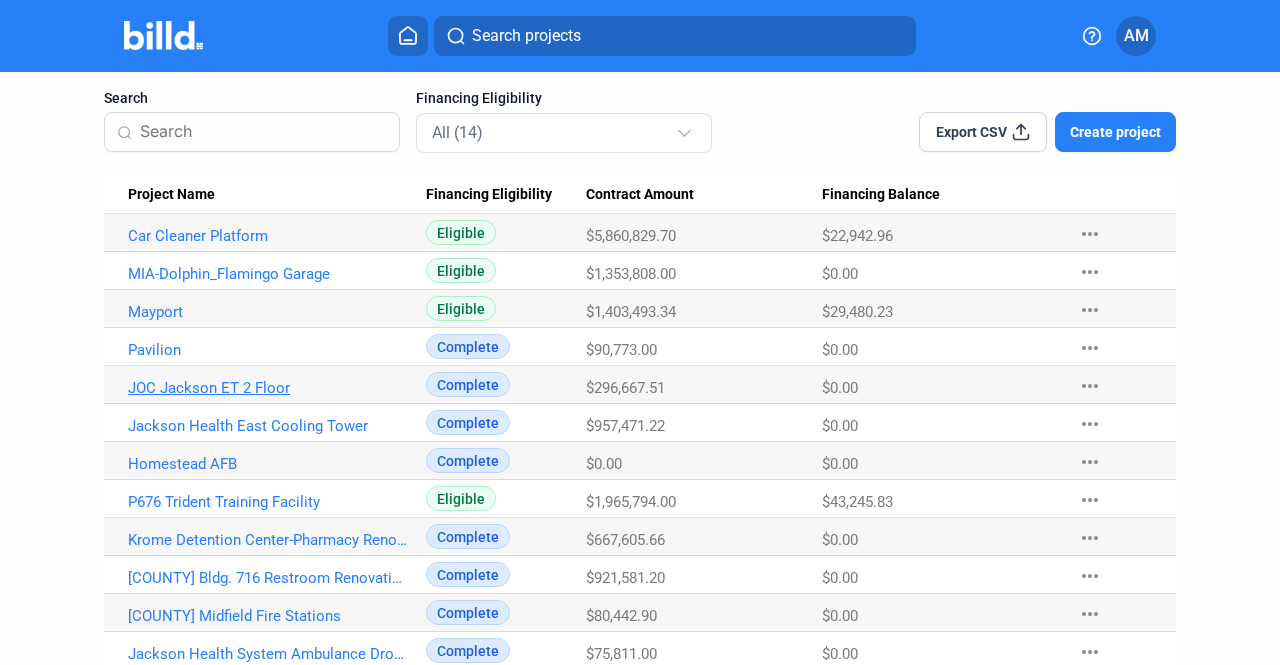 scroll, scrollTop: 122, scrollLeft: 0, axis: vertical 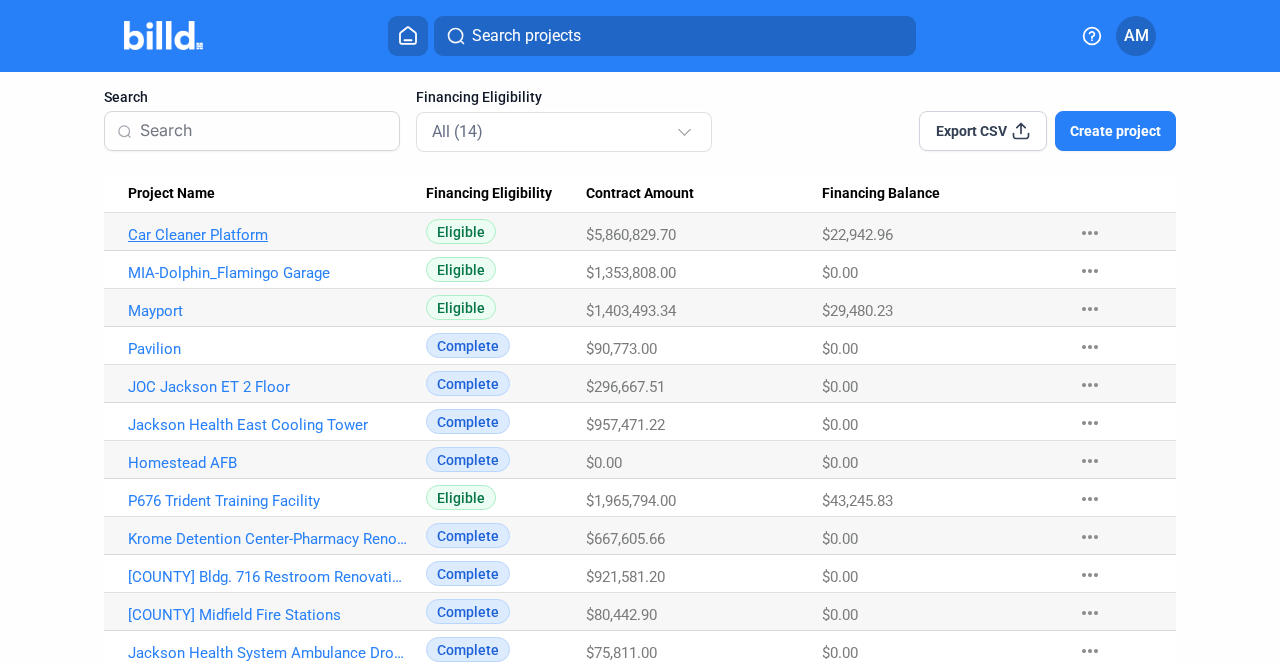 click on "Car Cleaner Platform" at bounding box center [269, 235] 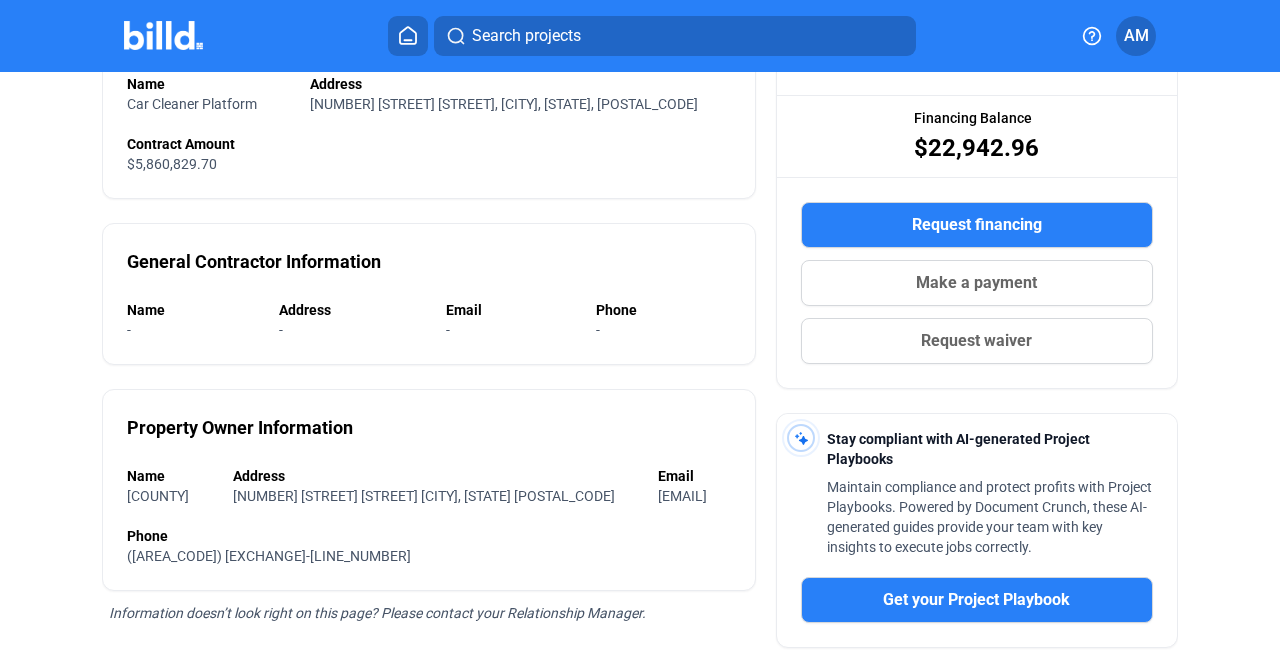 scroll, scrollTop: 0, scrollLeft: 0, axis: both 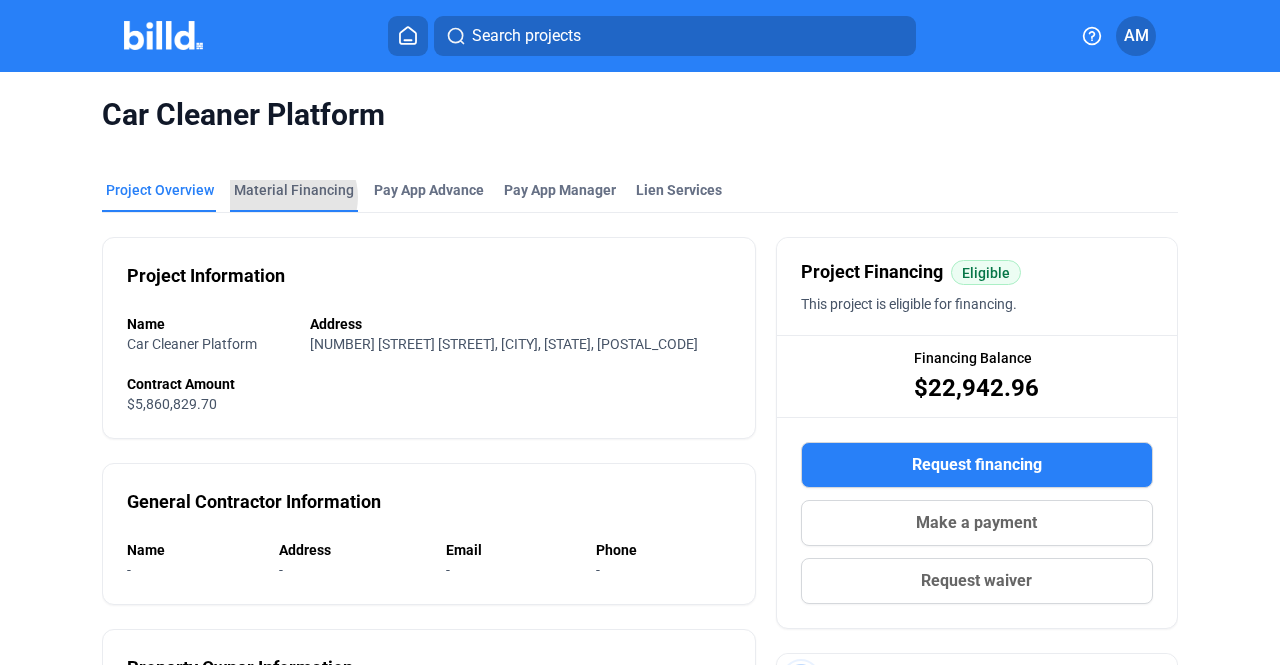 click on "Material Financing" at bounding box center (294, 190) 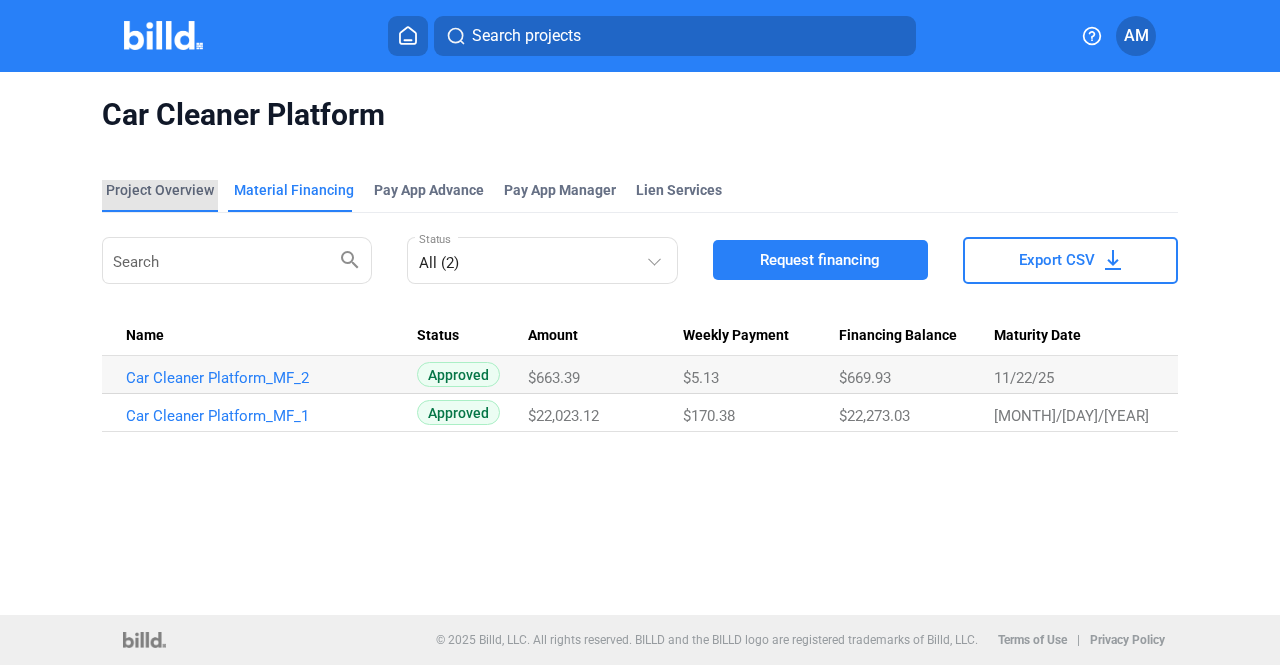 click on "Project Overview" at bounding box center [160, 190] 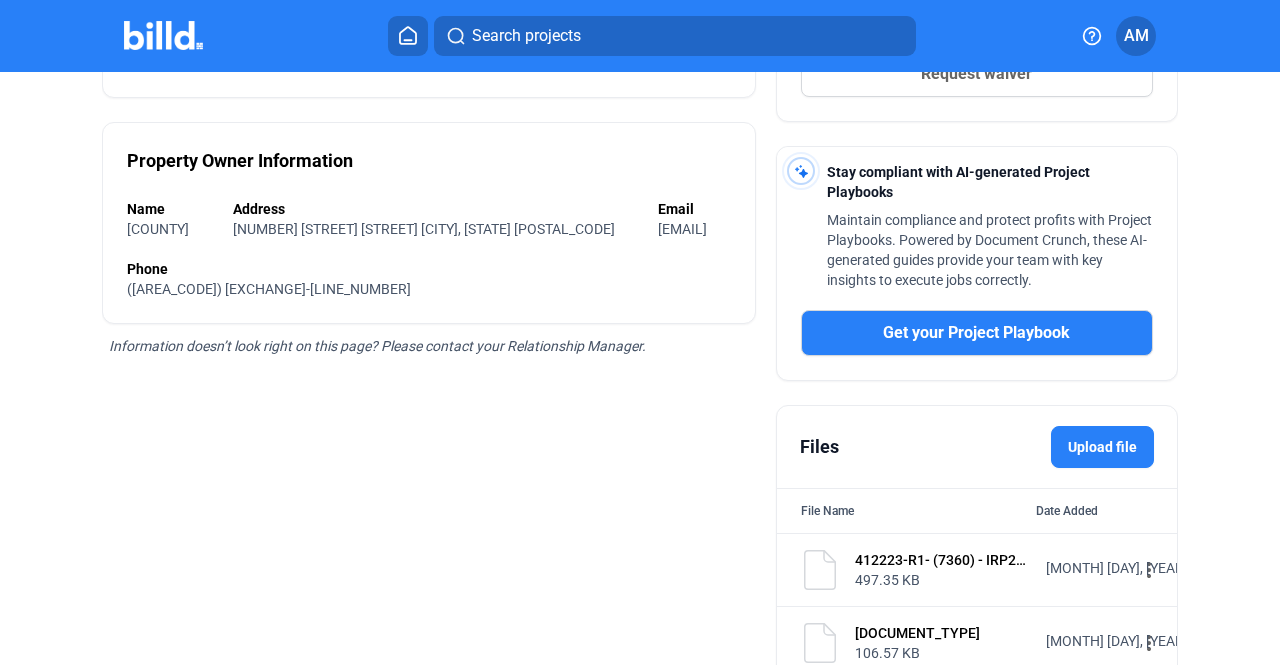 scroll, scrollTop: 0, scrollLeft: 0, axis: both 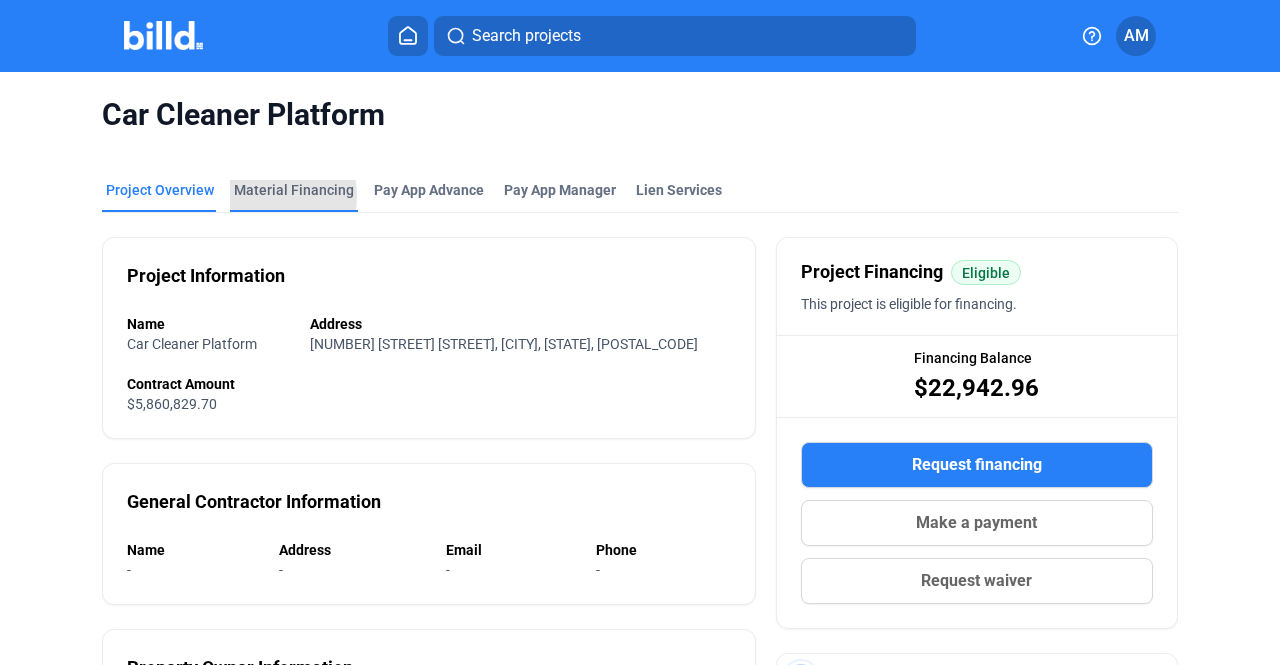 click on "Material Financing" at bounding box center [294, 190] 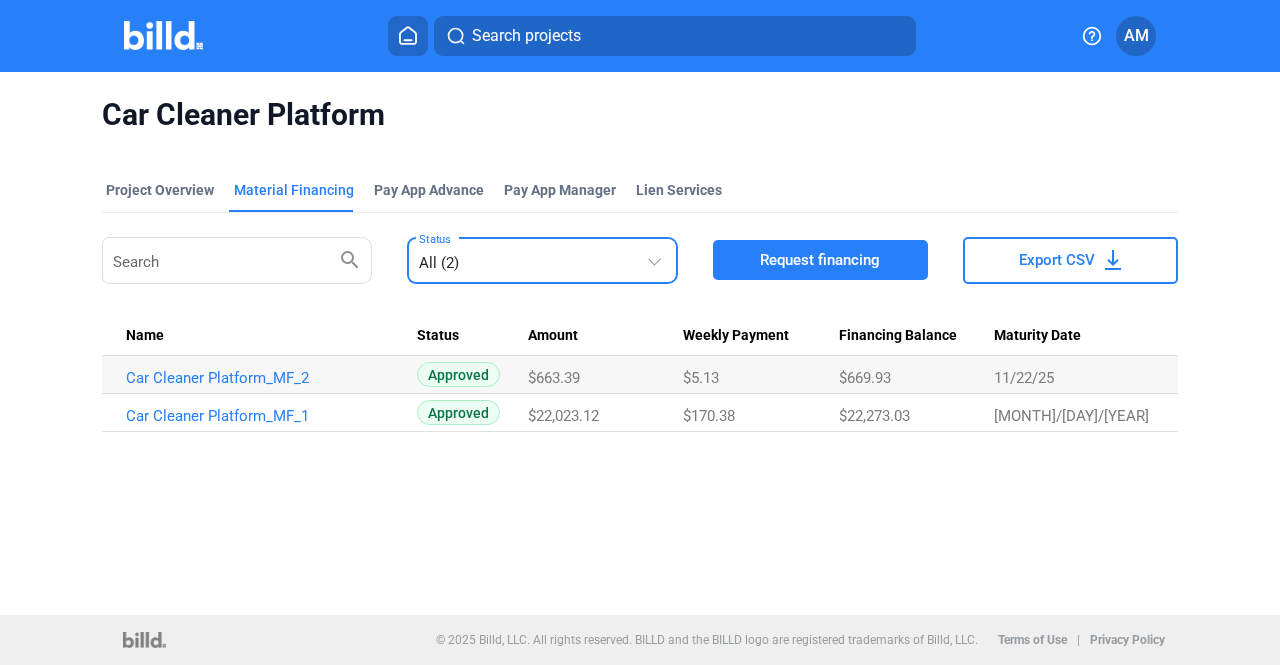 click on "All (2)" at bounding box center (532, 259) 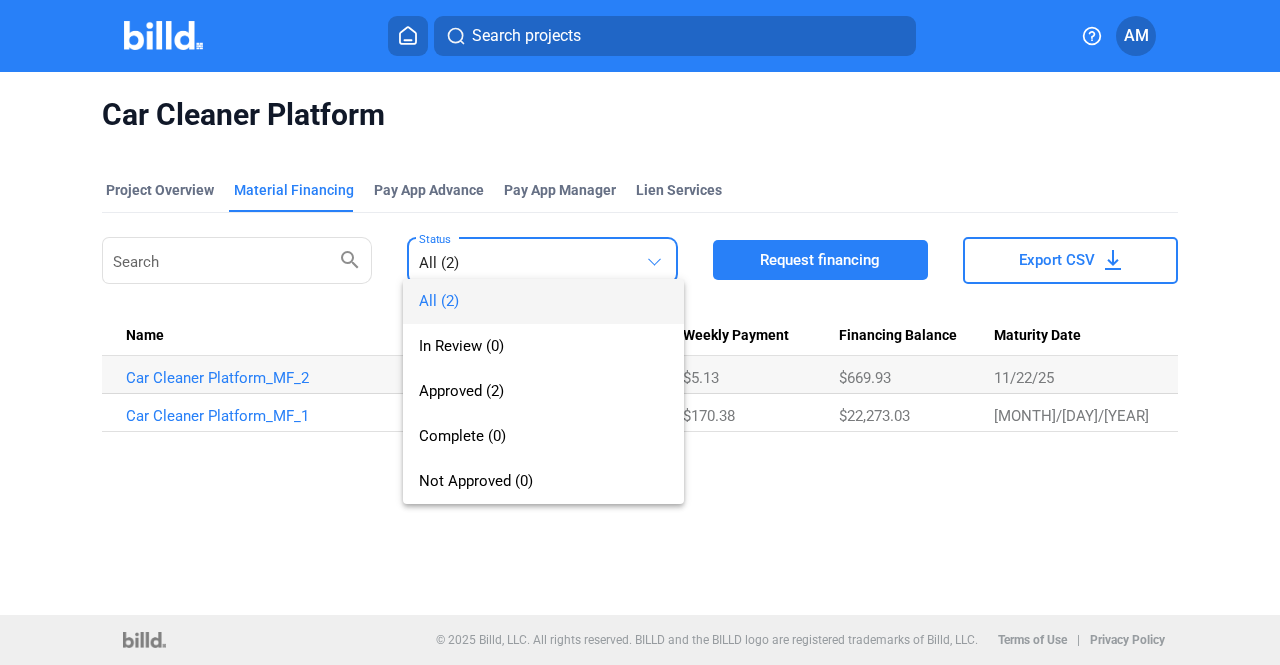 click at bounding box center [640, 332] 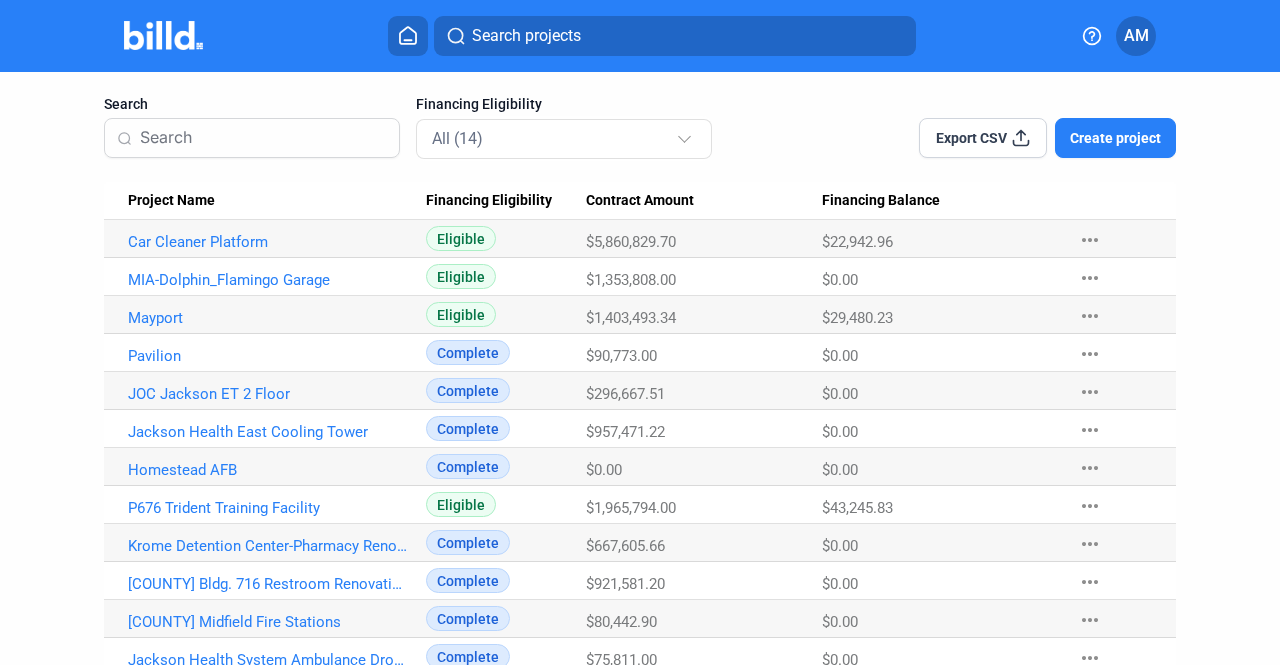 scroll, scrollTop: 116, scrollLeft: 0, axis: vertical 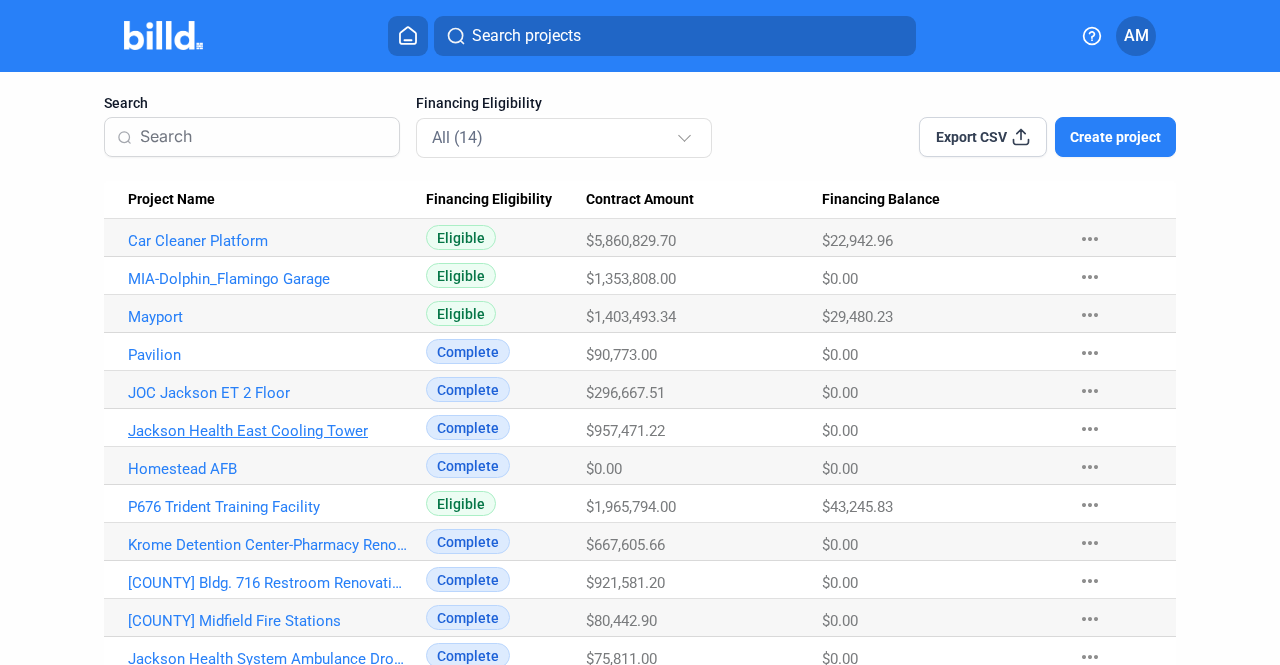 click on "Jackson Health East Cooling Tower" at bounding box center [269, 241] 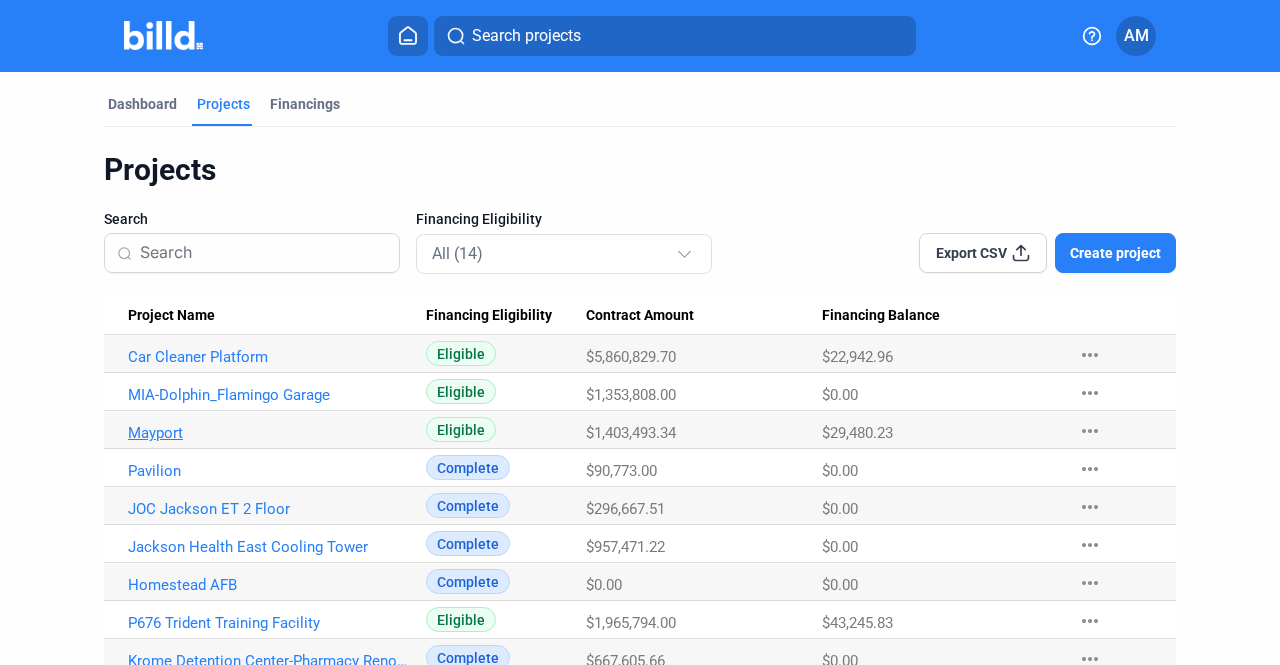 click on "Mayport" at bounding box center (269, 357) 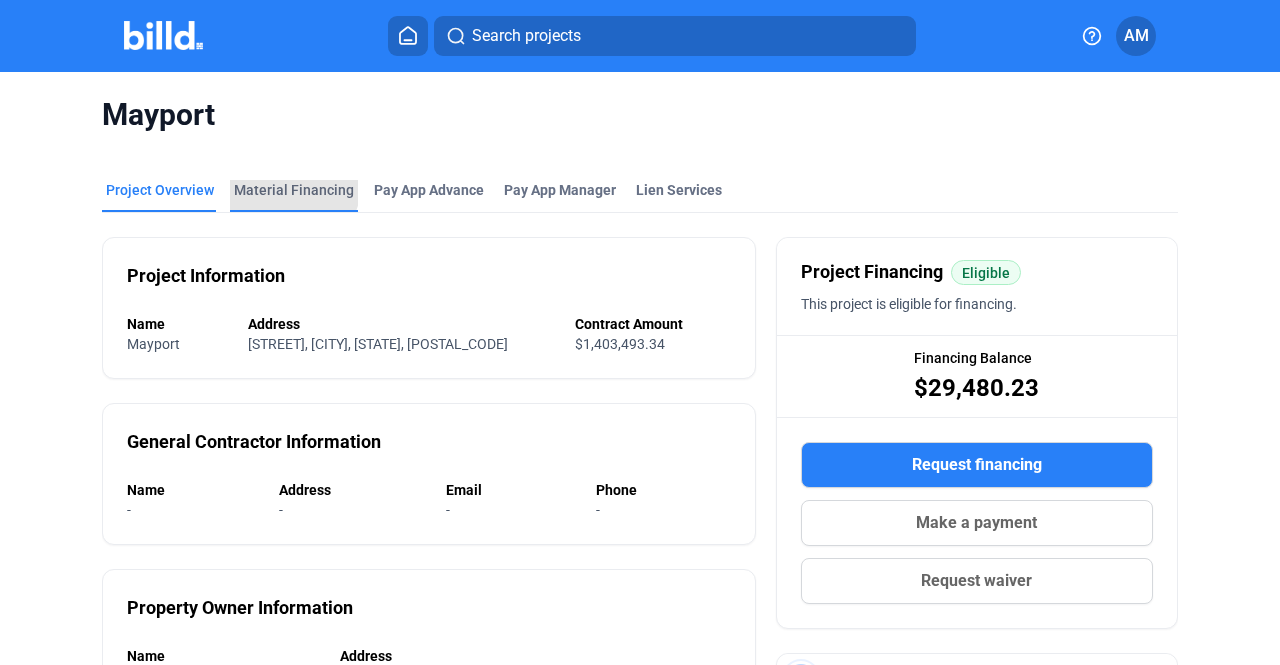click on "Material Financing" at bounding box center (294, 190) 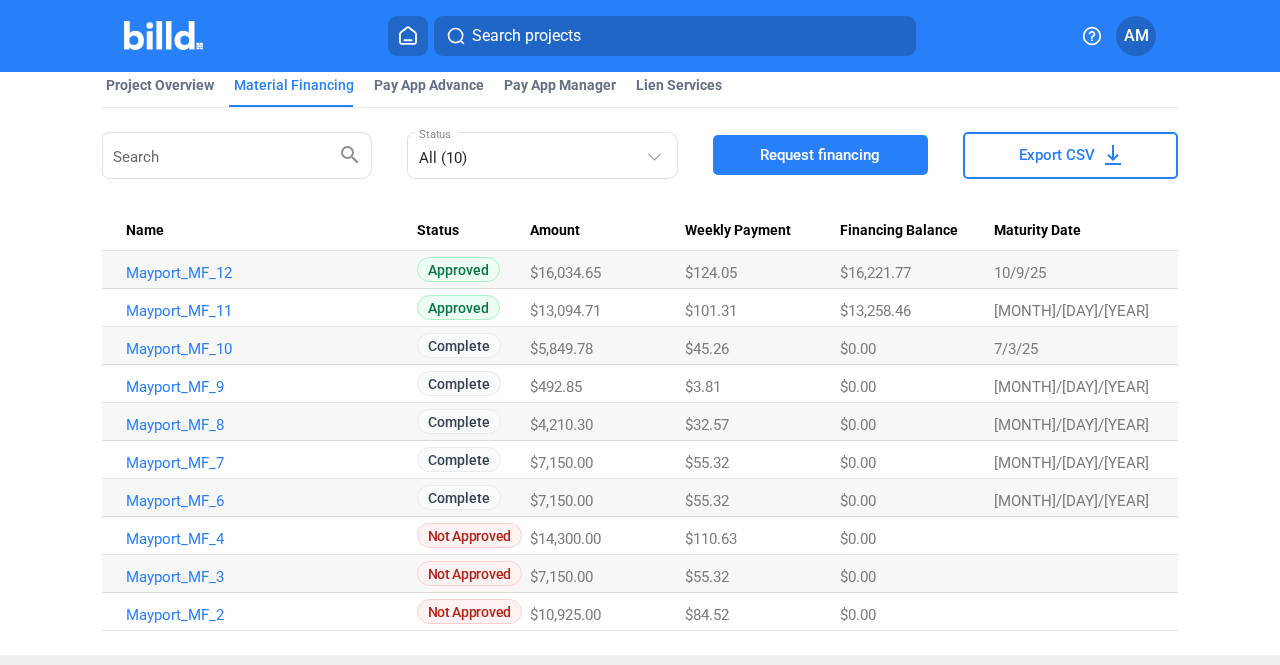 scroll, scrollTop: 106, scrollLeft: 0, axis: vertical 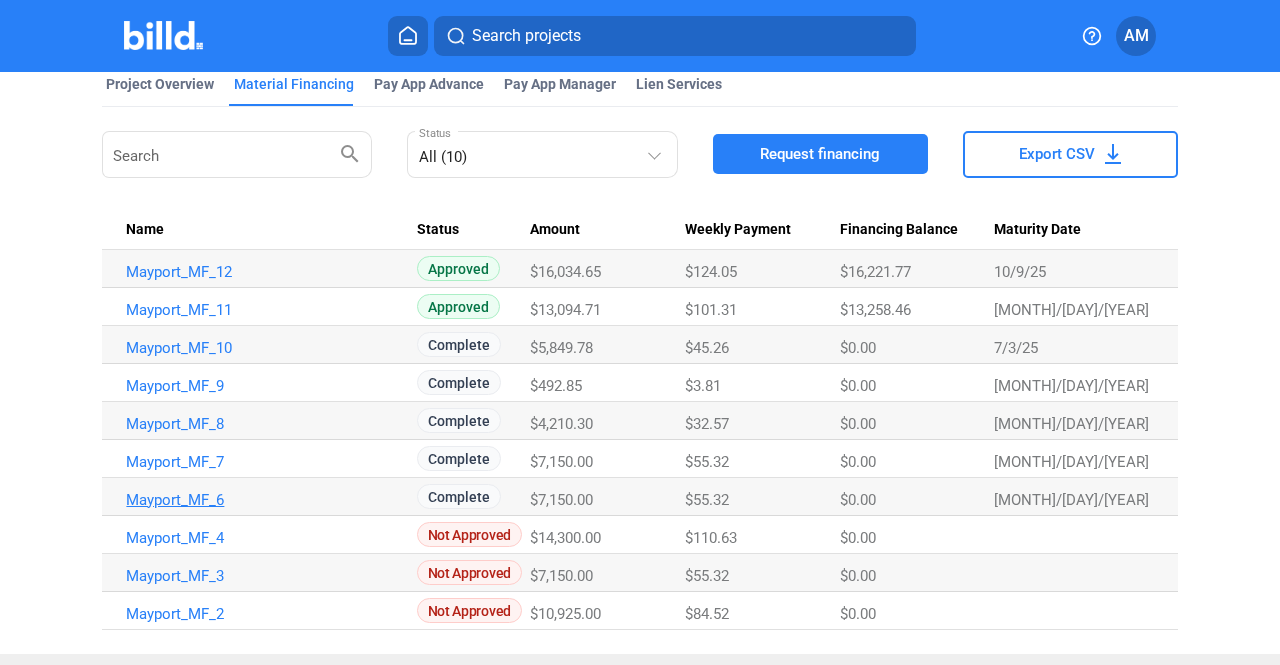 click on "Mayport_MF_6" at bounding box center (267, 272) 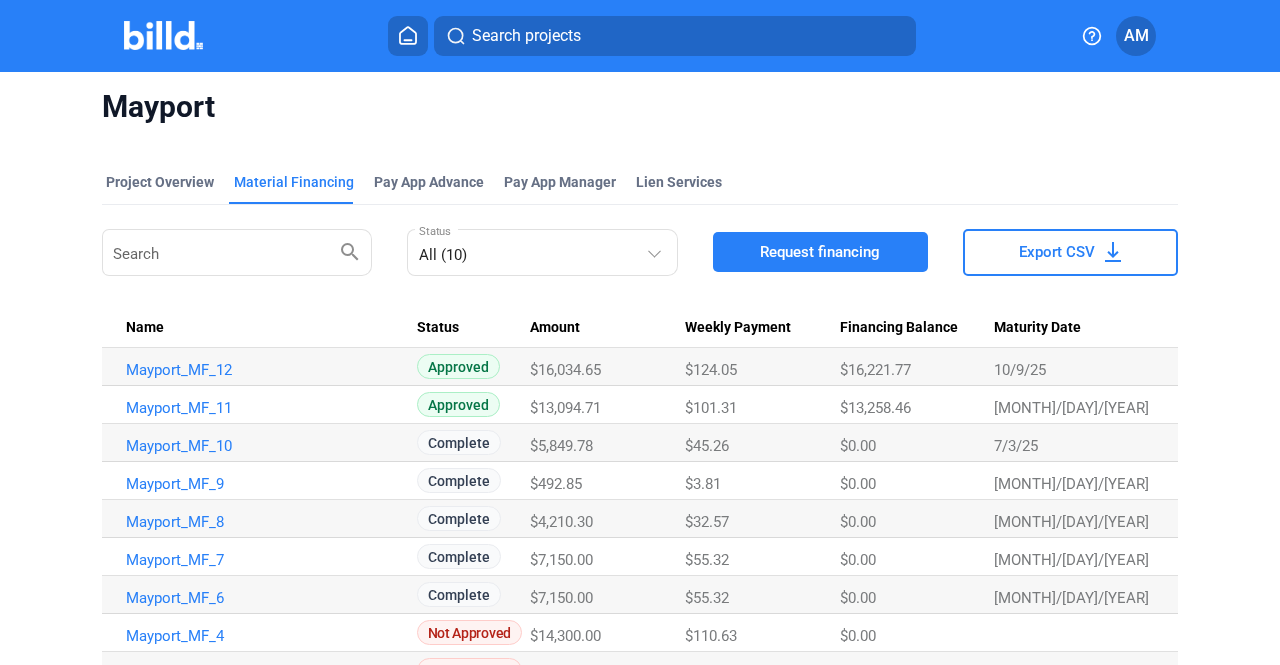 scroll, scrollTop: 106, scrollLeft: 0, axis: vertical 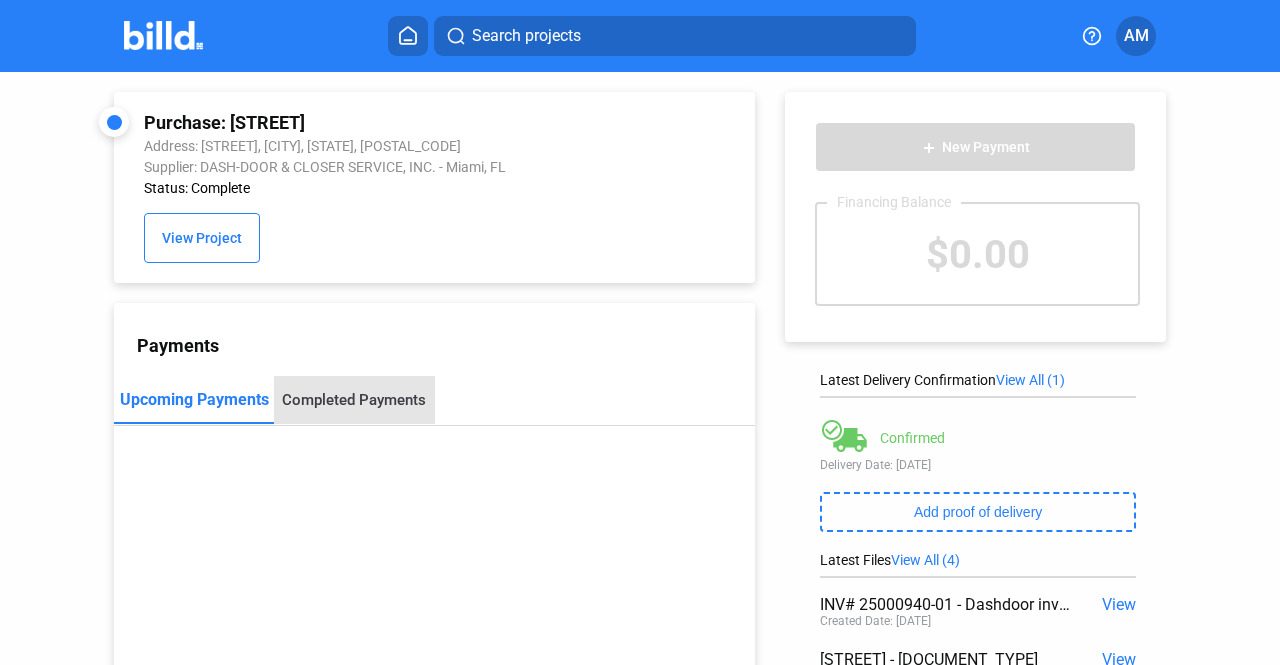 click on "Completed Payments" at bounding box center [354, 400] 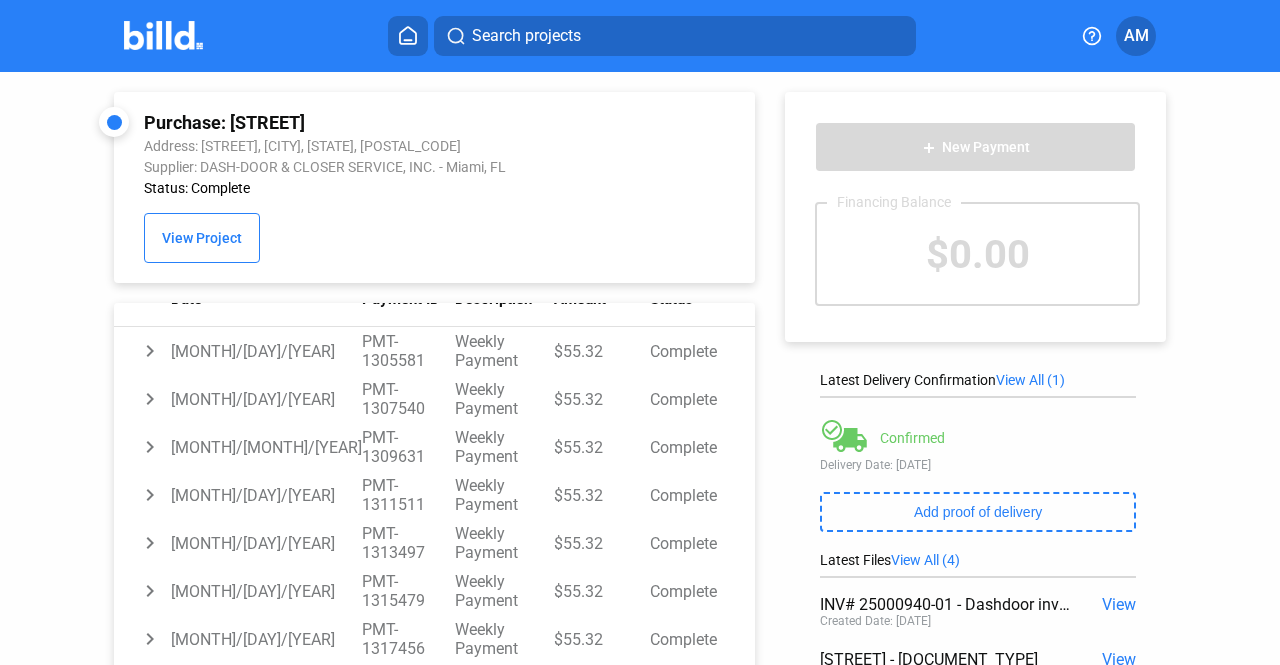 scroll, scrollTop: 156, scrollLeft: 0, axis: vertical 